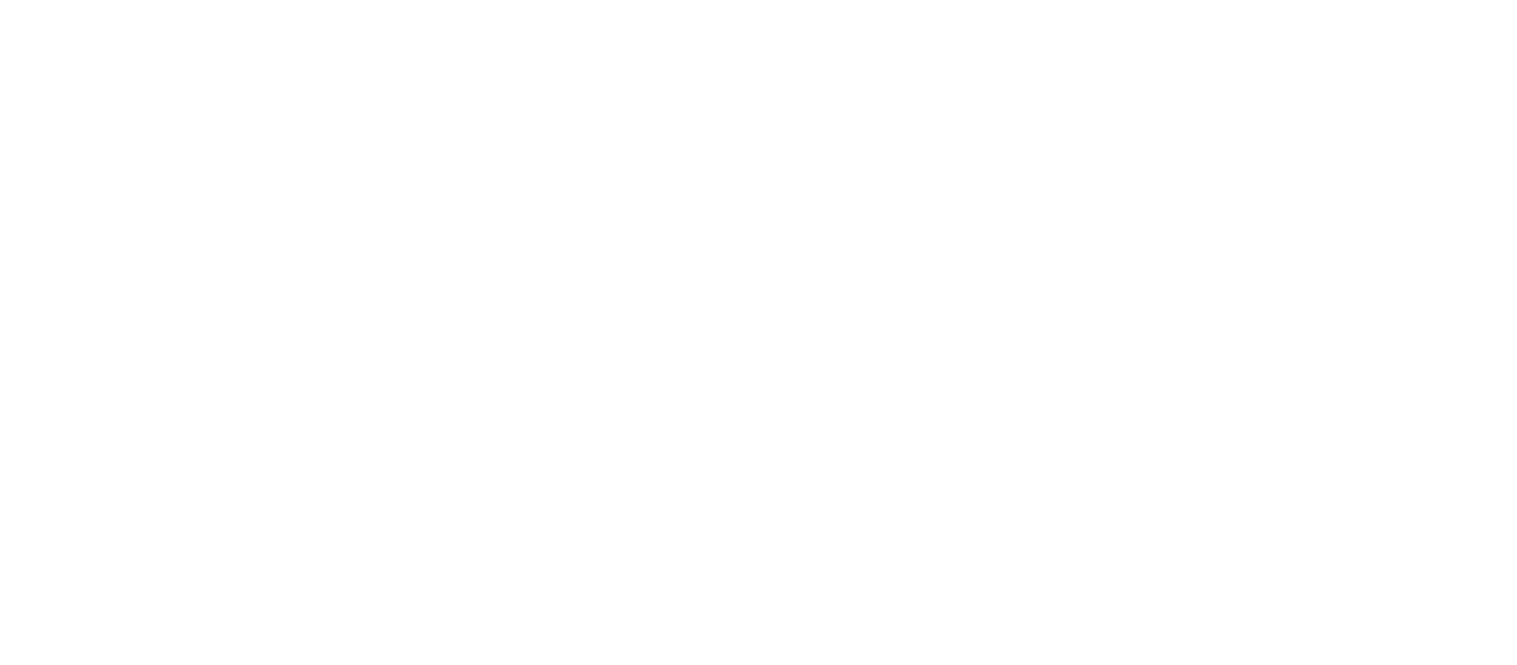 scroll, scrollTop: 0, scrollLeft: 0, axis: both 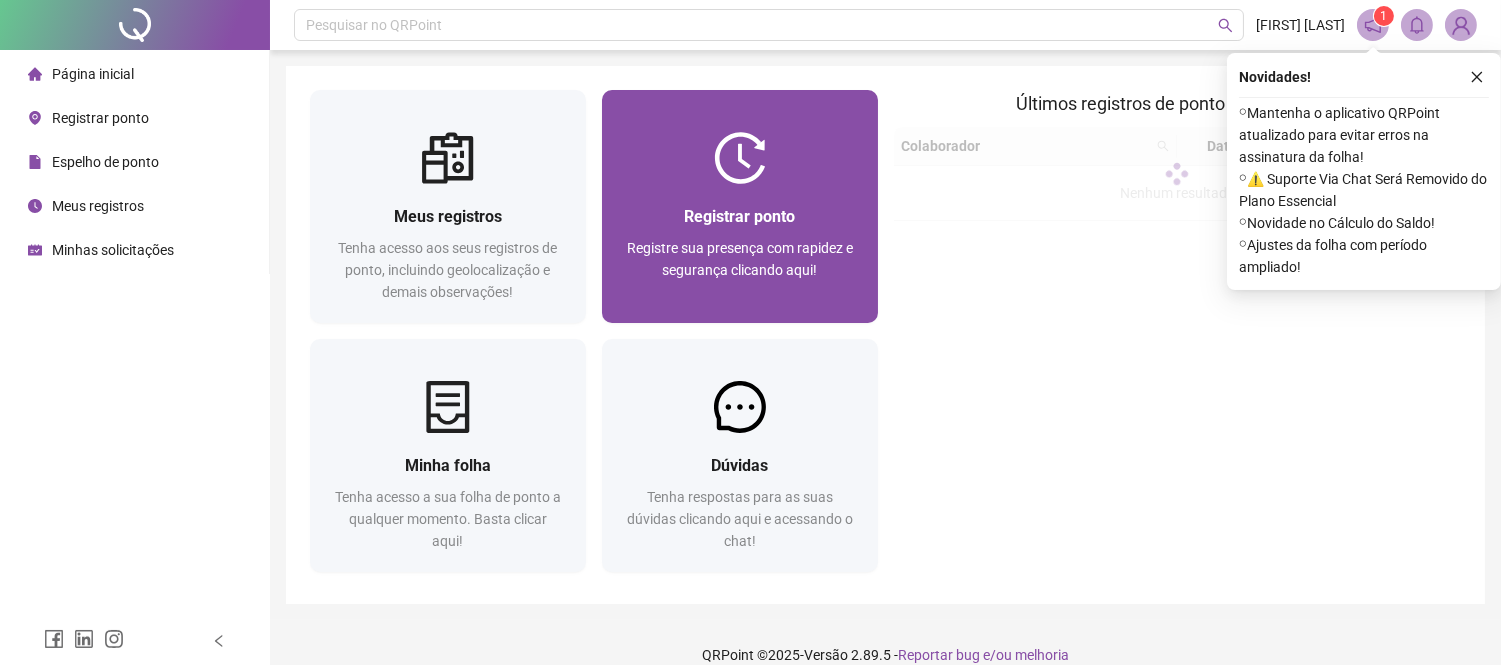 click on "Registrar ponto" at bounding box center [740, 216] 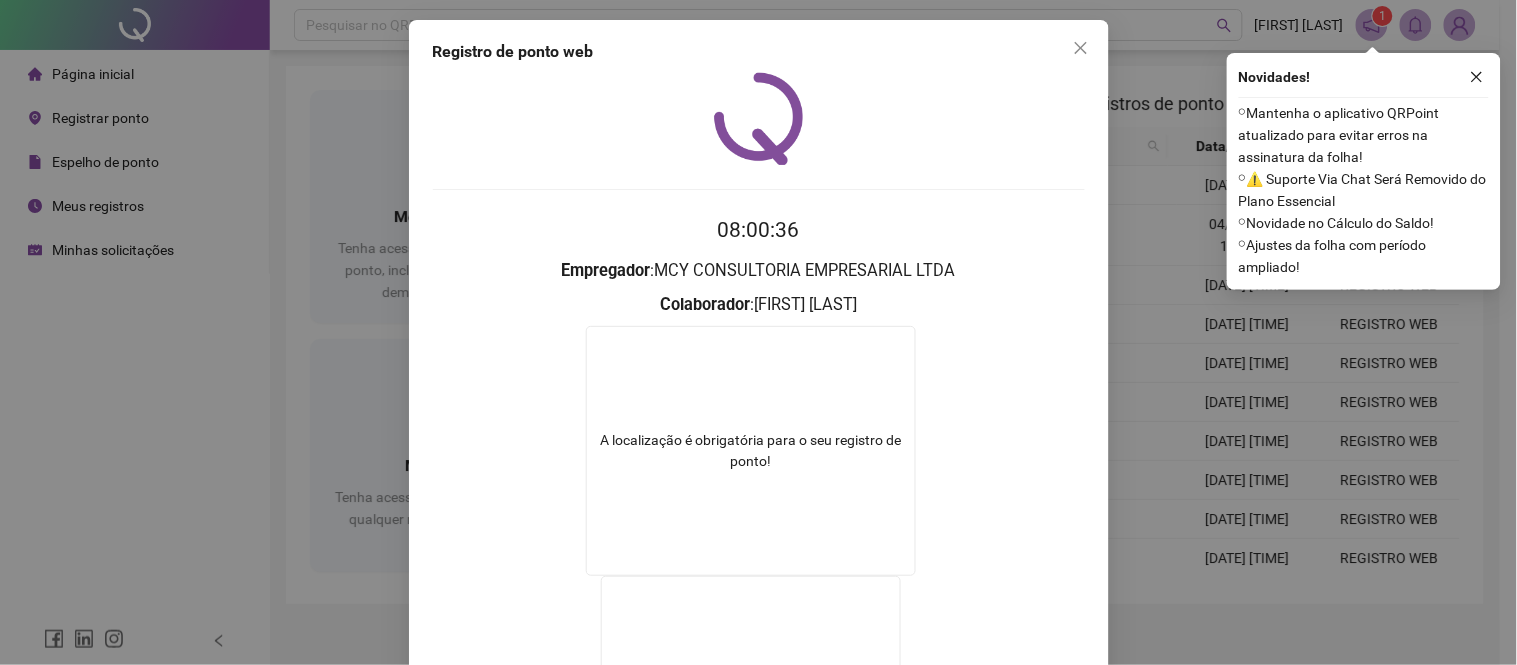 click on "Registro de ponto web 08:00:36 Empregador :  MCY CONSULTORIA EMPRESARIAL LTDA Colaborador :  THIAGO TAGLIANI OLIVEIRA A localização é obrigatória para o seu registro de ponto! A webcam é obrigatória para o seu registro de ponto! REGISTRAR PONTO SOLICITAR AJUSTE" at bounding box center [758, 332] 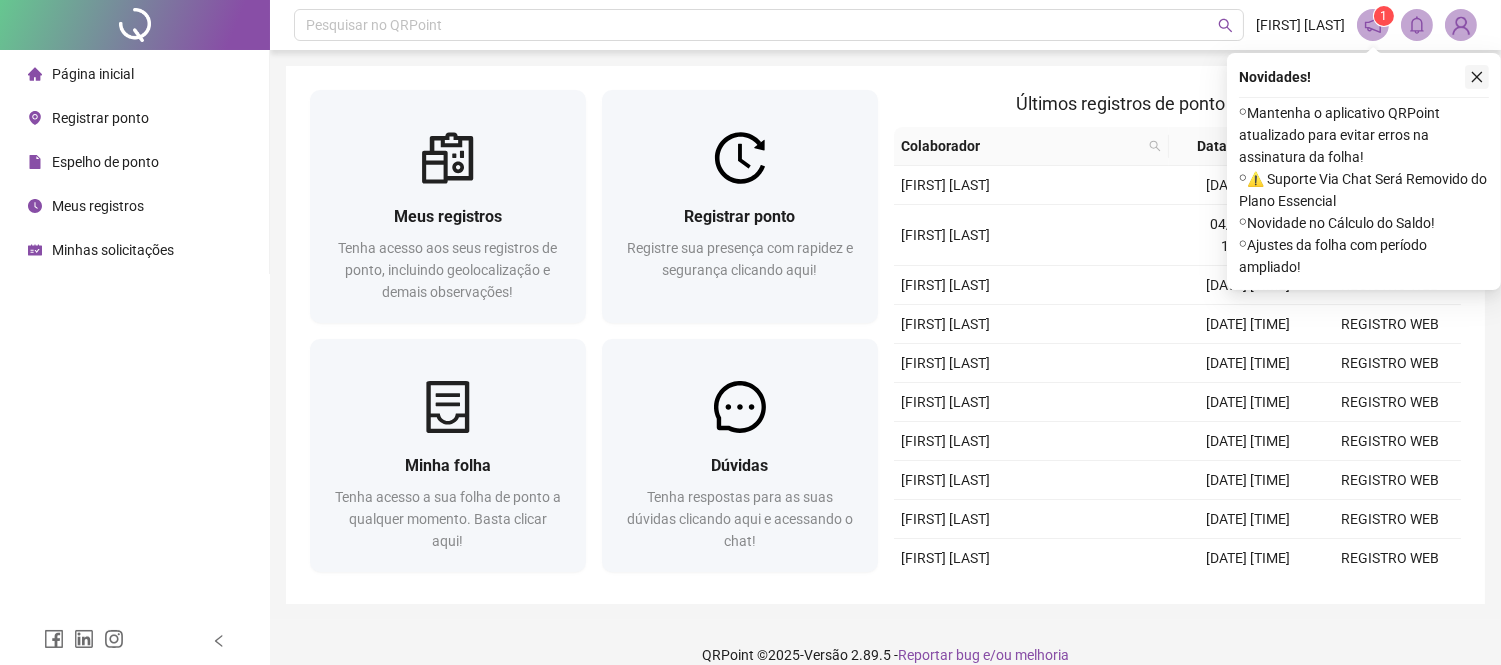 click 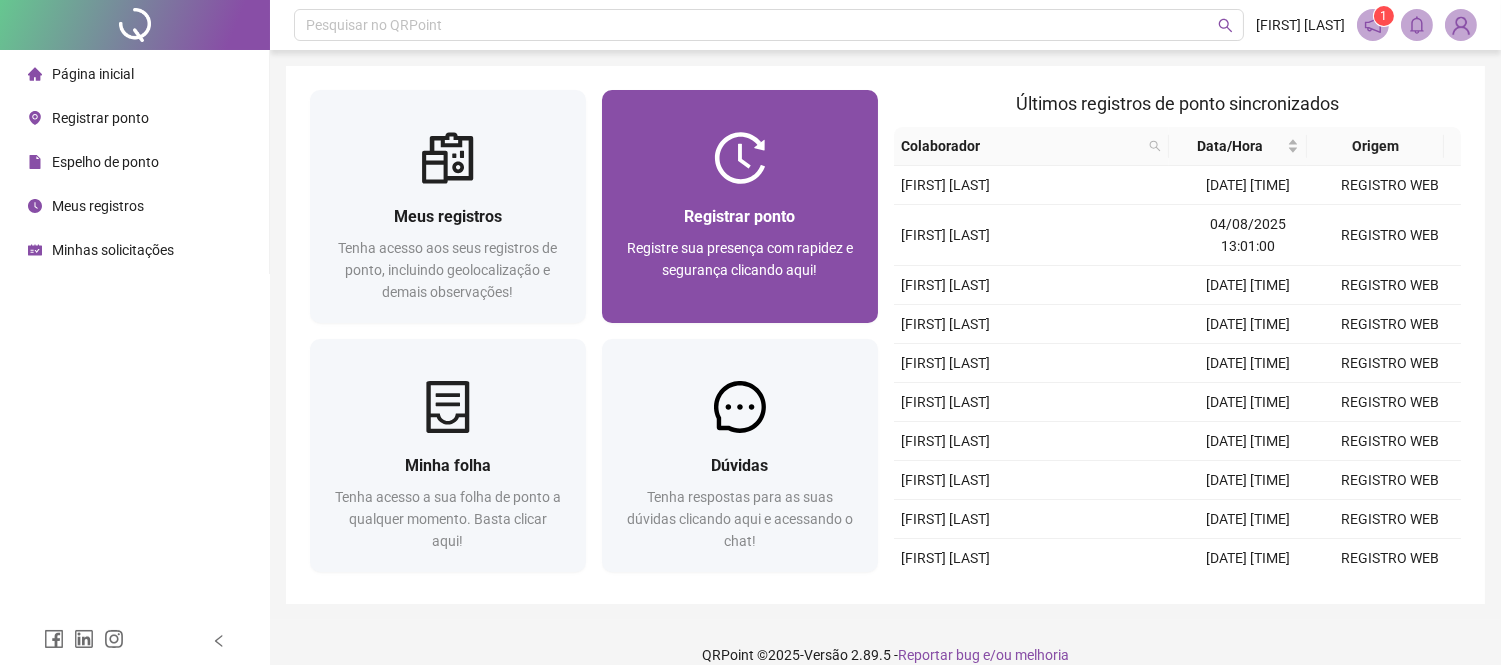 click on "Registrar ponto" at bounding box center (739, 216) 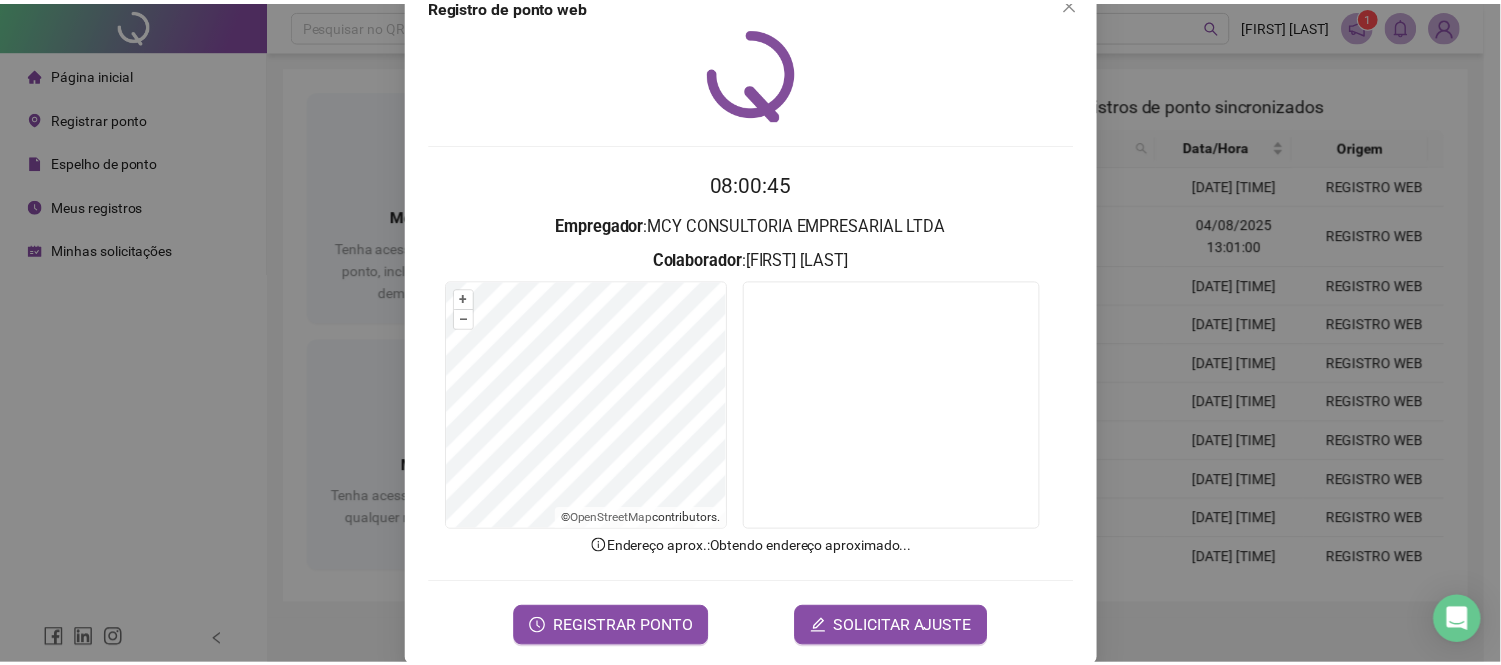 scroll, scrollTop: 71, scrollLeft: 0, axis: vertical 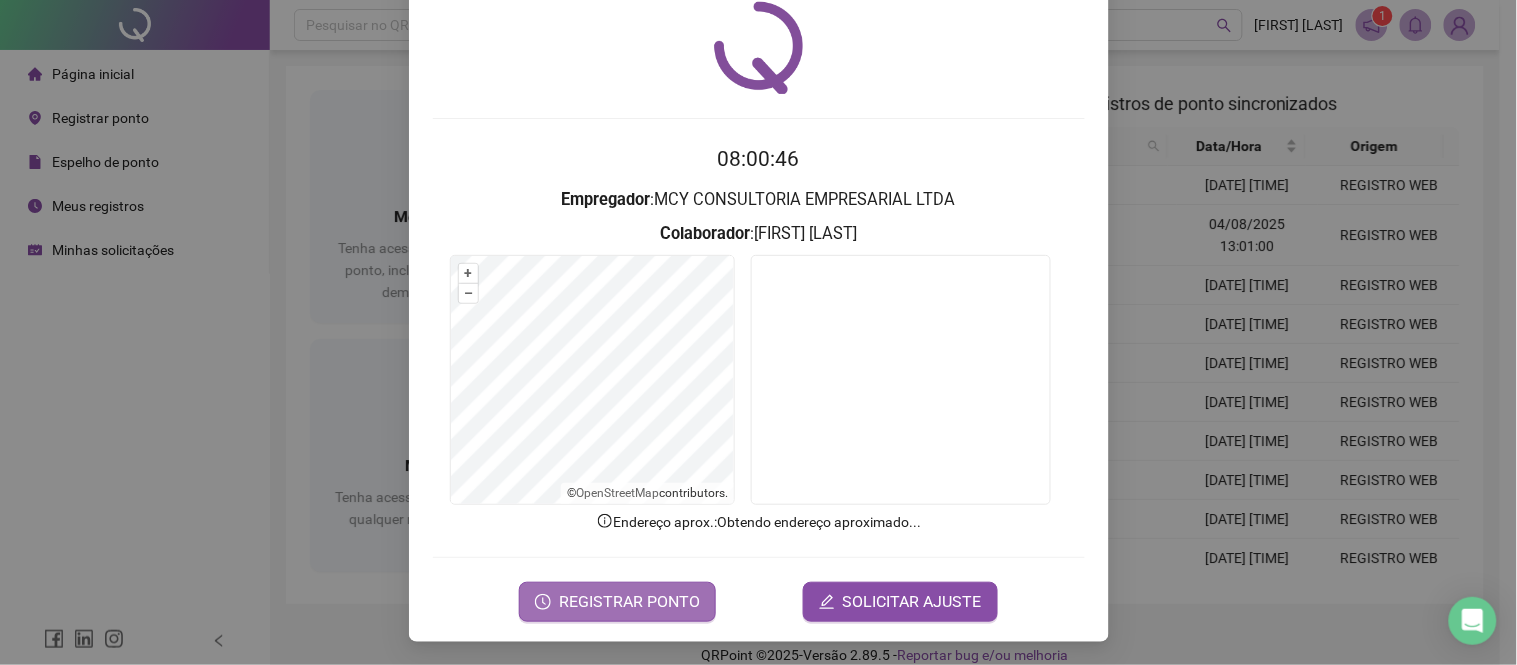 click on "REGISTRAR PONTO" at bounding box center (629, 602) 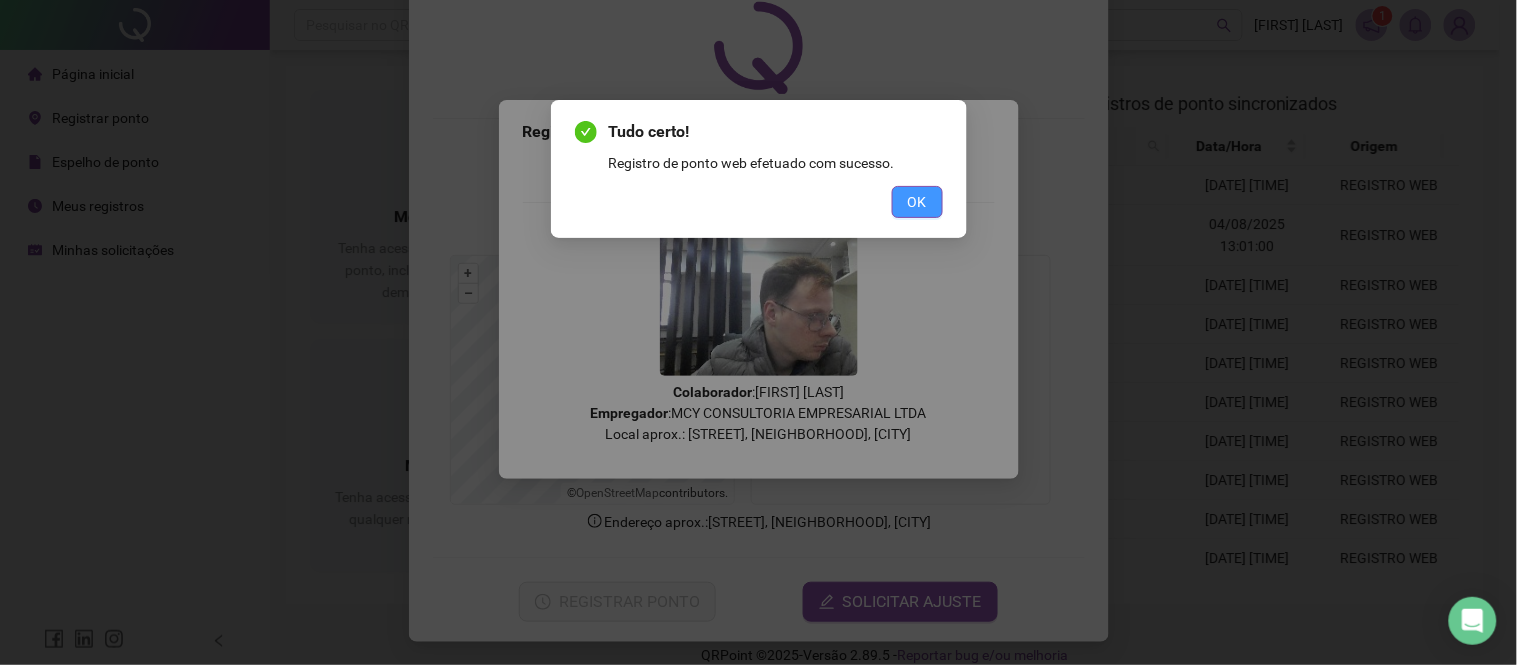 click on "OK" at bounding box center [917, 202] 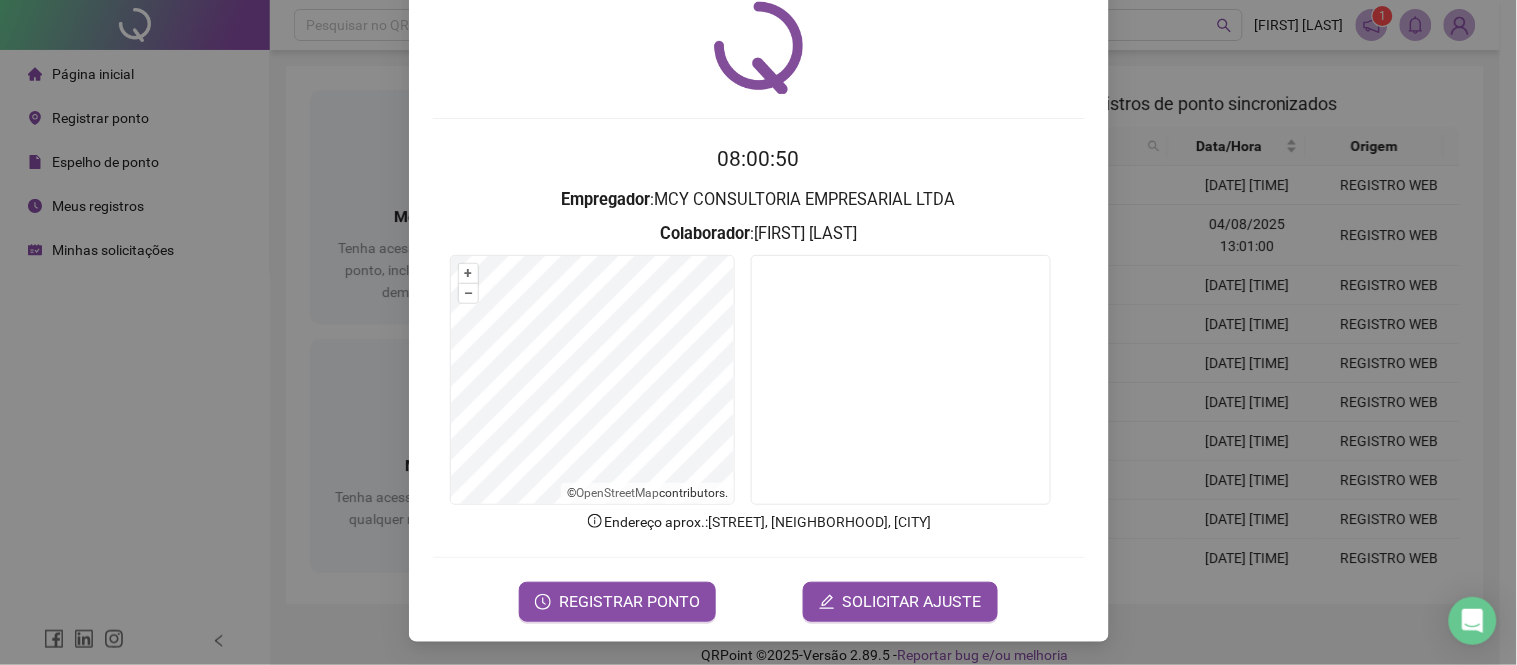 click on "Registro de ponto web 08:00:50 Empregador :  MCY CONSULTORIA EMPRESARIAL LTDA Colaborador :  THIAGO TAGLIANI OLIVEIRA + – ⇧ › ©  OpenStreetMap  contributors. Endereço aprox. :  Avenida Antônio Carlos Cômitre, Parque Campolim, Sorocaba REGISTRAR PONTO SOLICITAR AJUSTE" at bounding box center [758, 332] 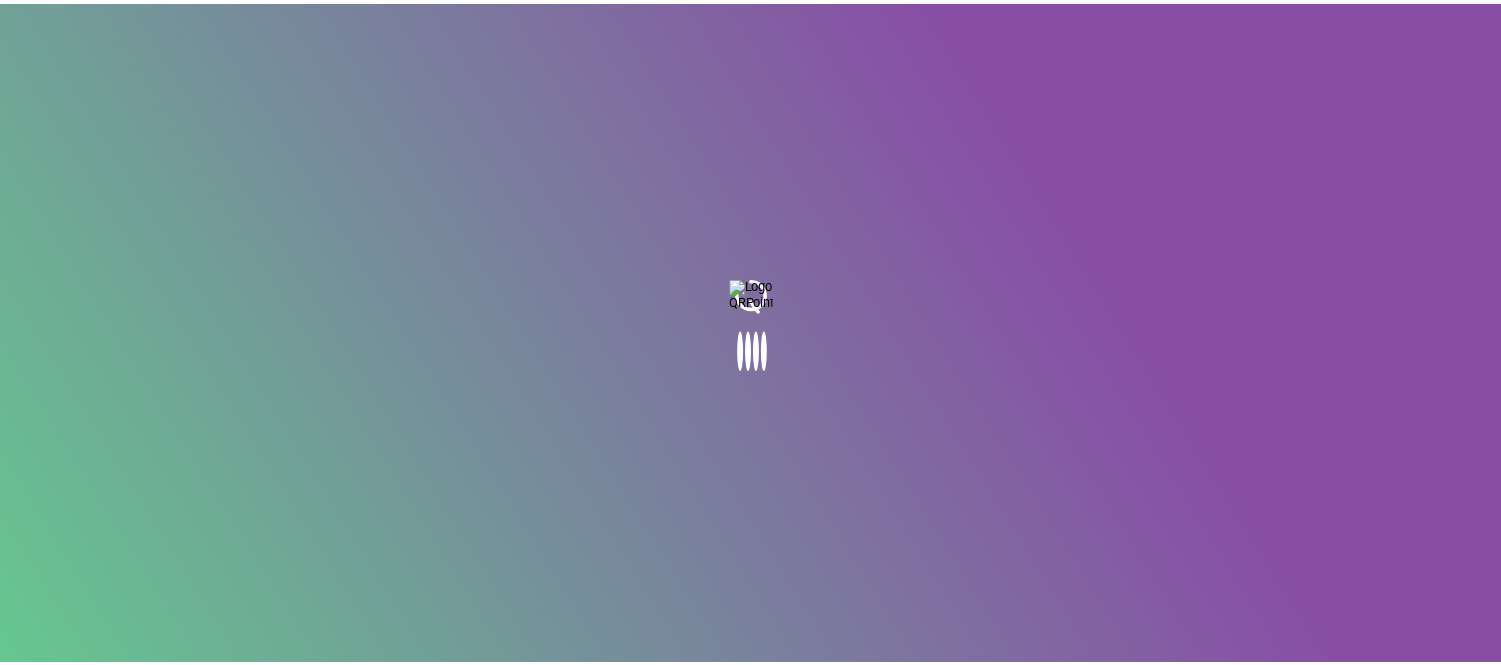 scroll, scrollTop: 0, scrollLeft: 0, axis: both 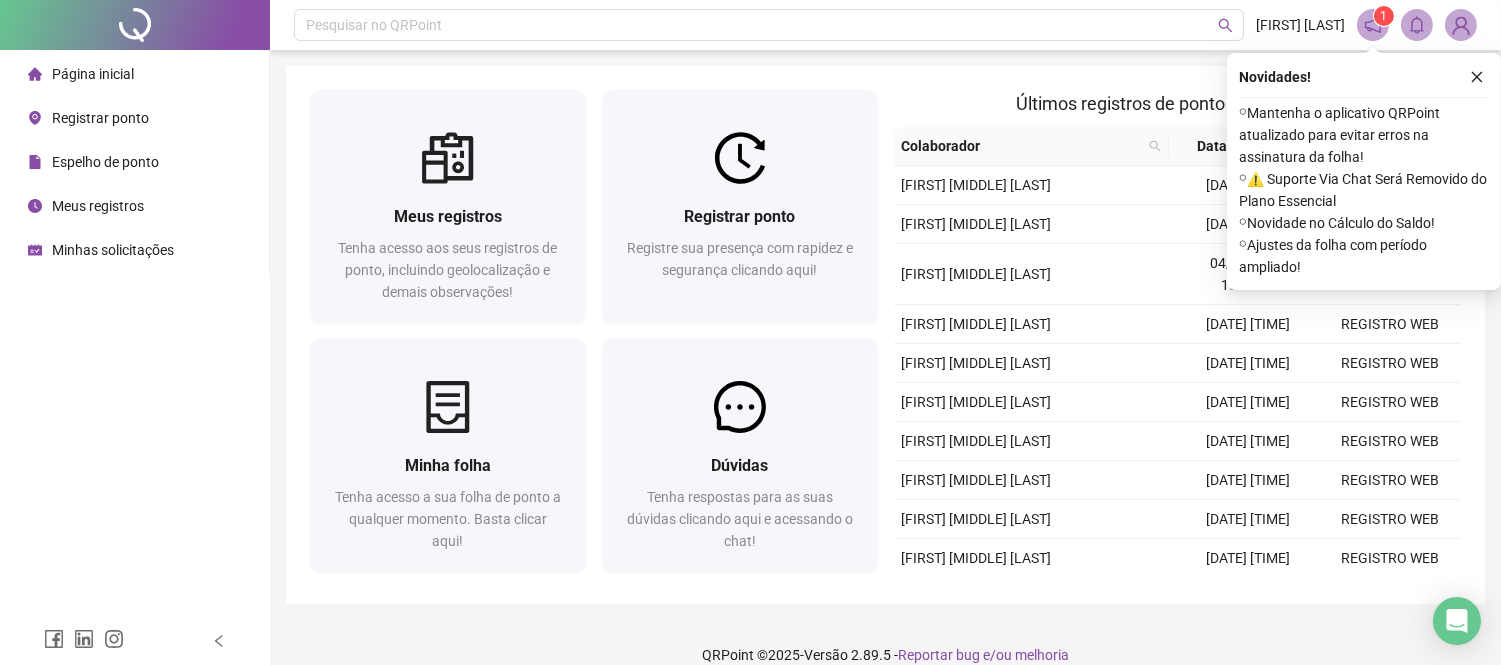 click 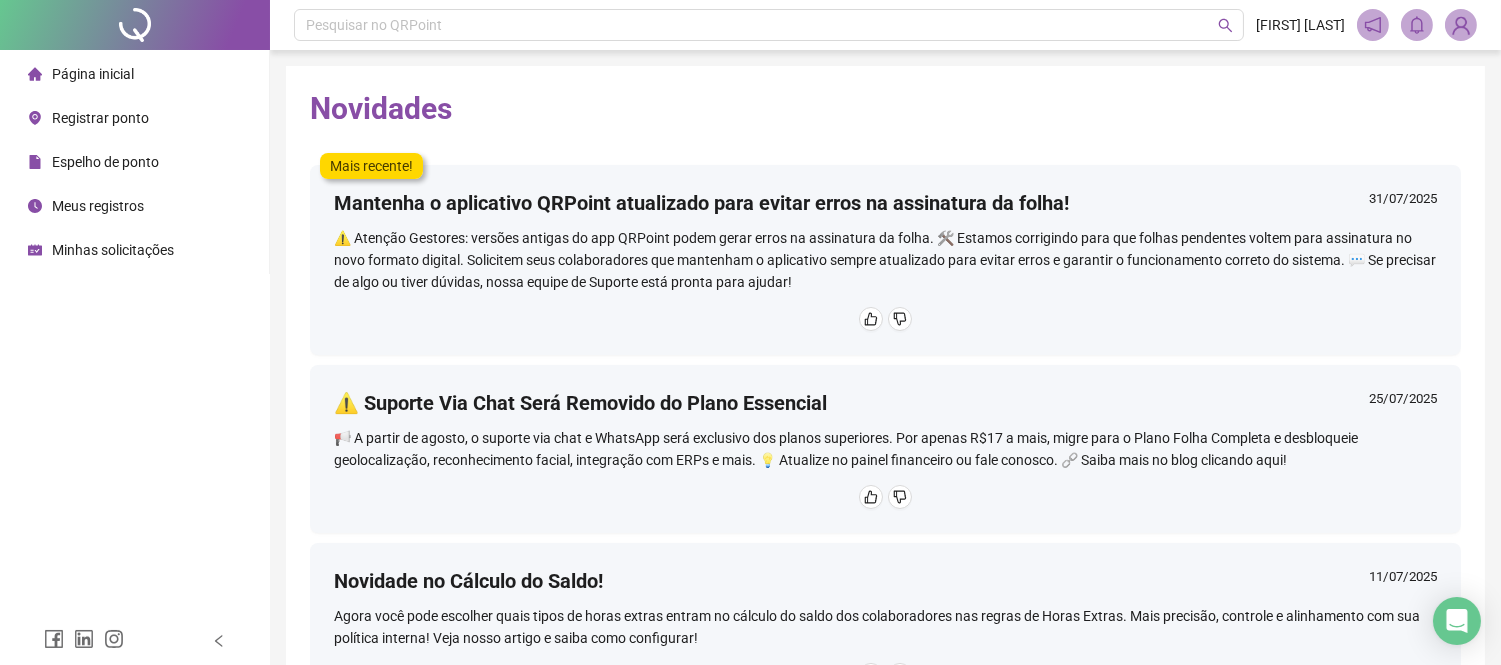 click on "Mantenha o aplicativo QRPoint atualizado para evitar erros na assinatura da folha!" at bounding box center (701, 203) 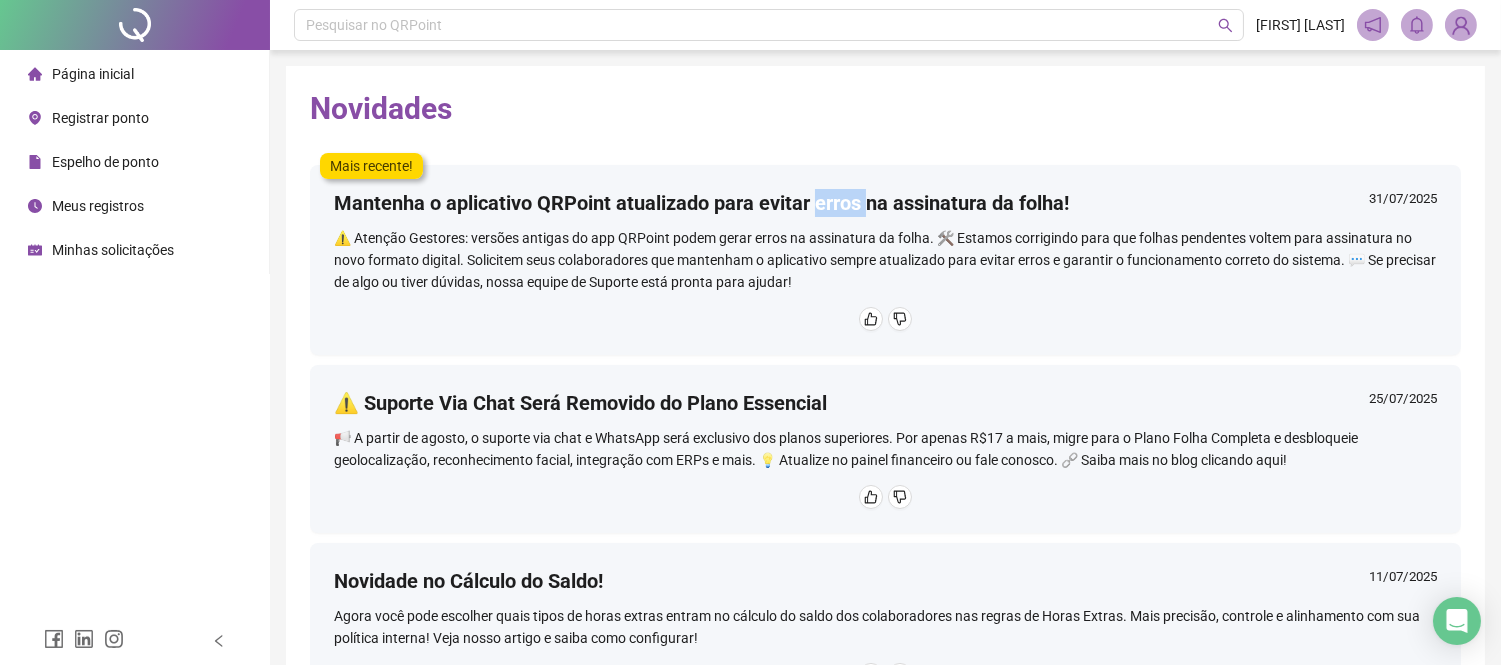 click on "Mantenha o aplicativo QRPoint atualizado para evitar erros na assinatura da folha! [DATE]" at bounding box center [885, 208] 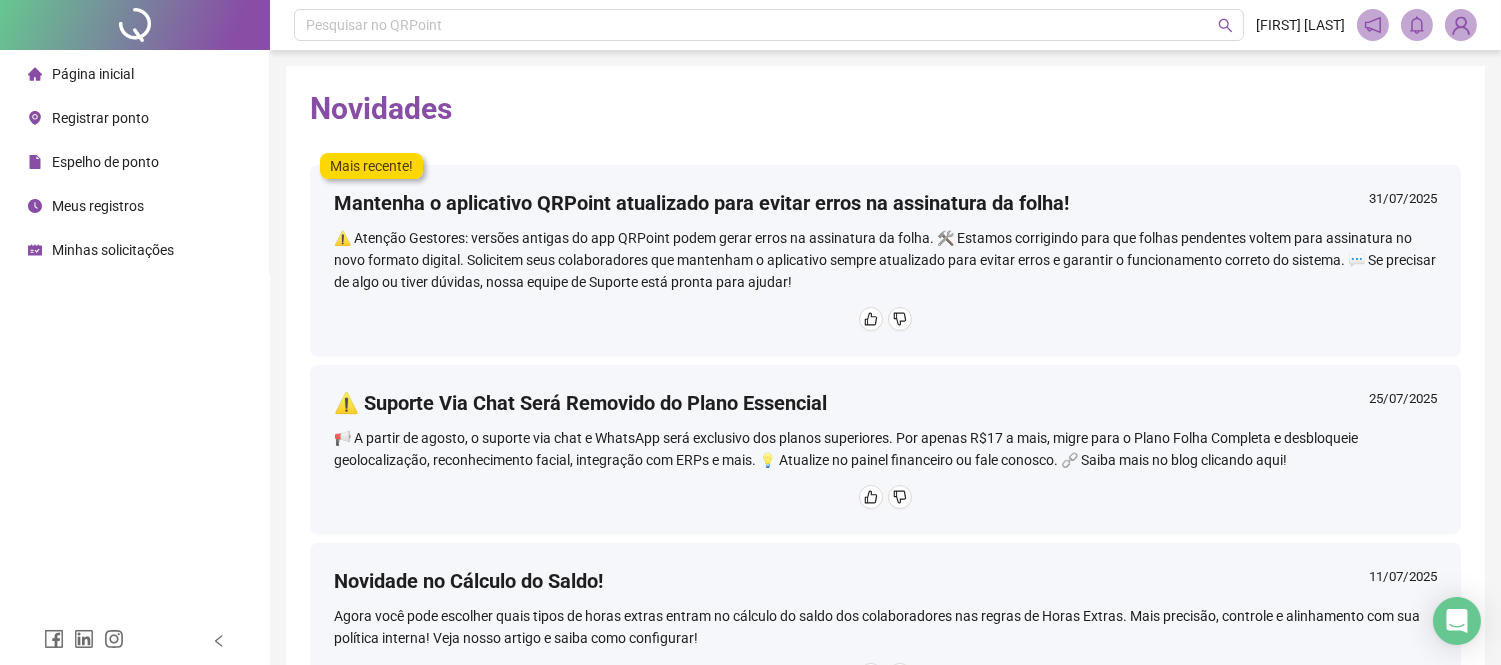 click on "⚠️ Atenção Gestores: versões antigas do app QRPoint podem gerar erros na assinatura da folha.
🛠️ Estamos corrigindo para que folhas pendentes voltem para assinatura no novo formato digital. Solicitem seus colaboradores que mantenham o aplicativo sempre atualizado para evitar erros e garantir o funcionamento correto do sistema.
💬 Se precisar de algo ou tiver dúvidas, nossa equipe de Suporte está pronta para ajudar!" at bounding box center (885, 260) 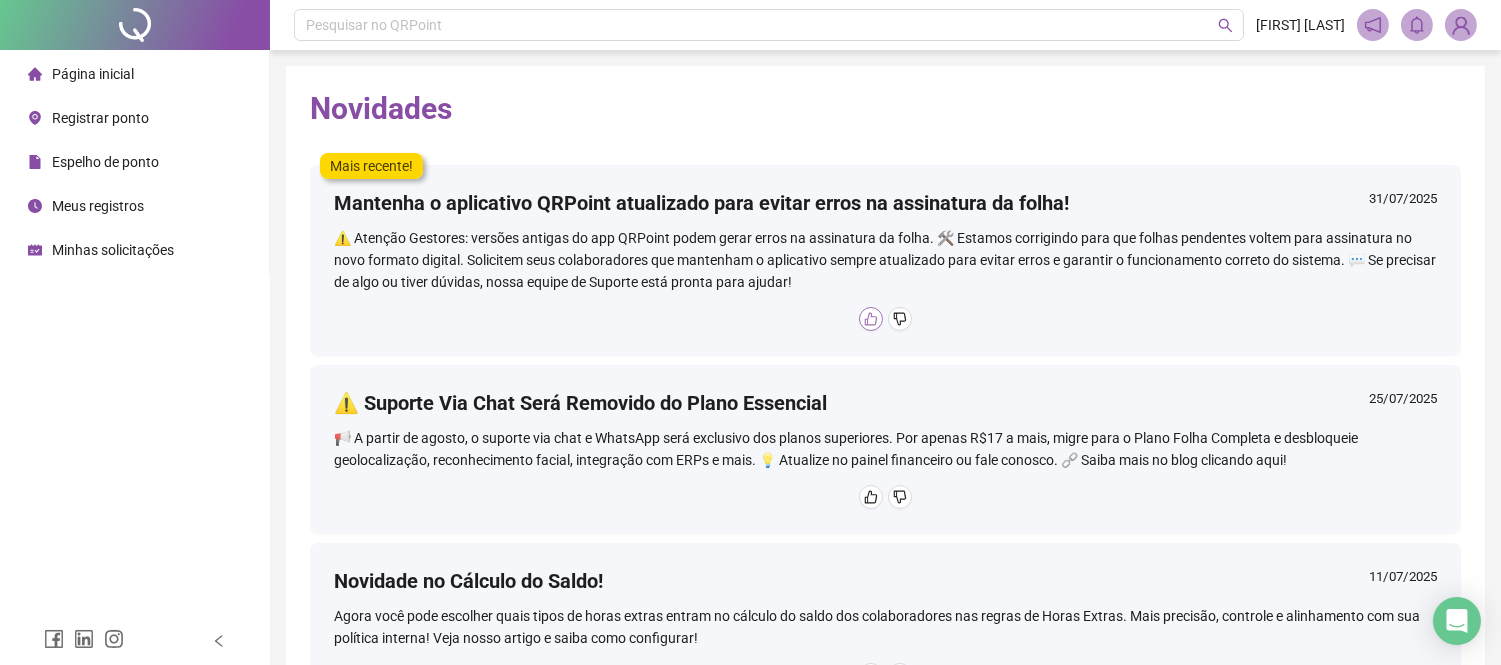 click 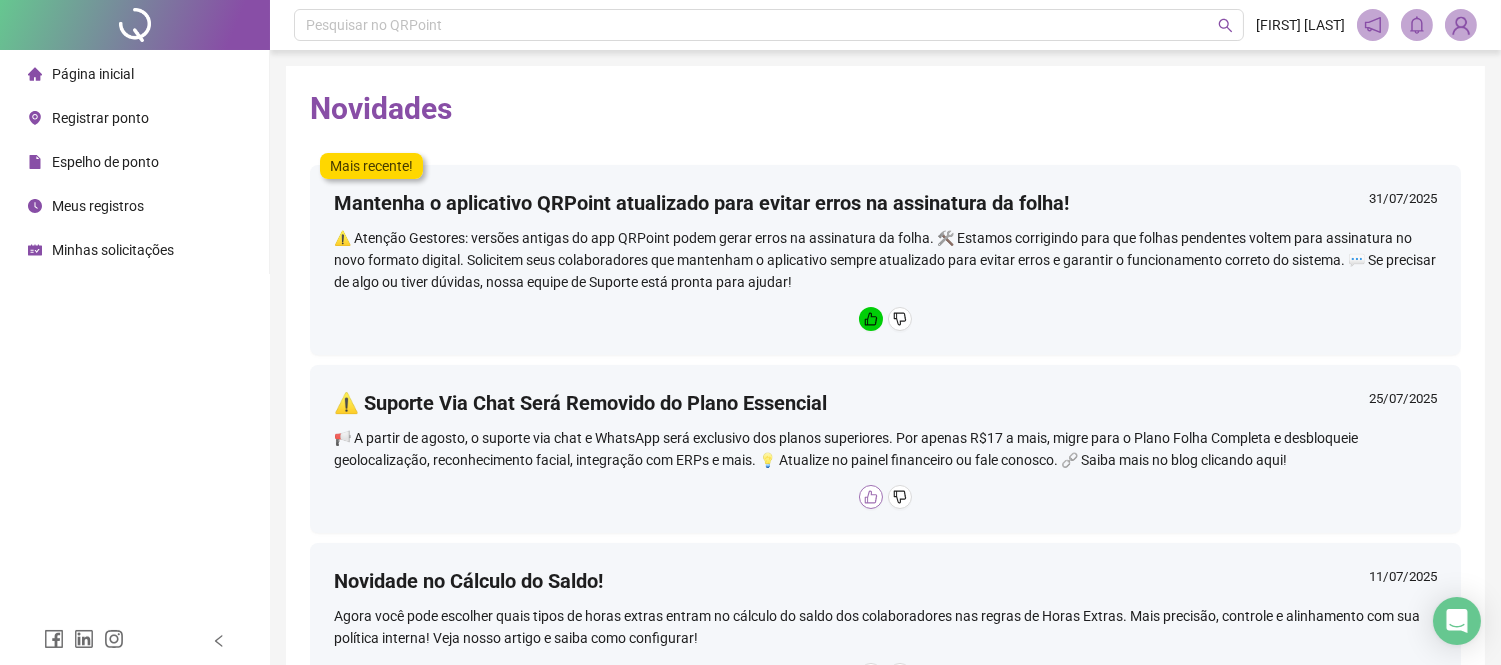 click 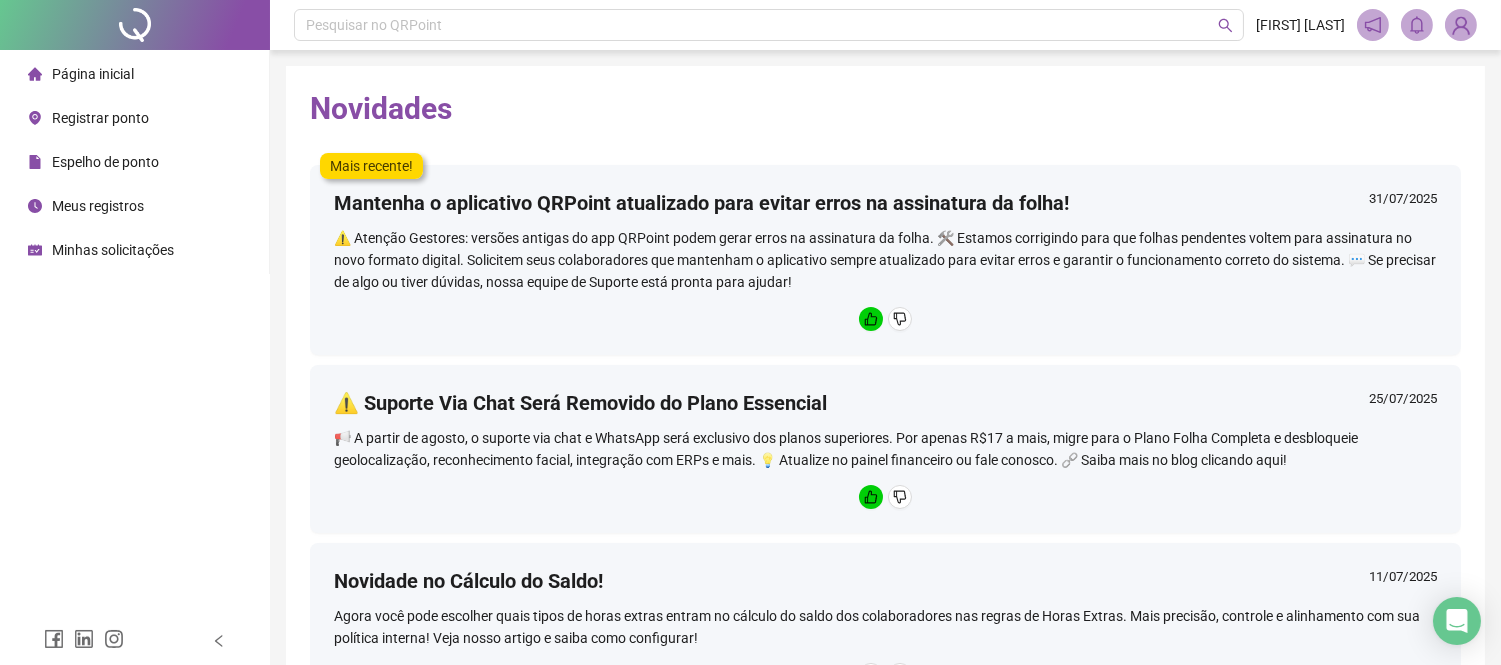 click at bounding box center (135, 25) 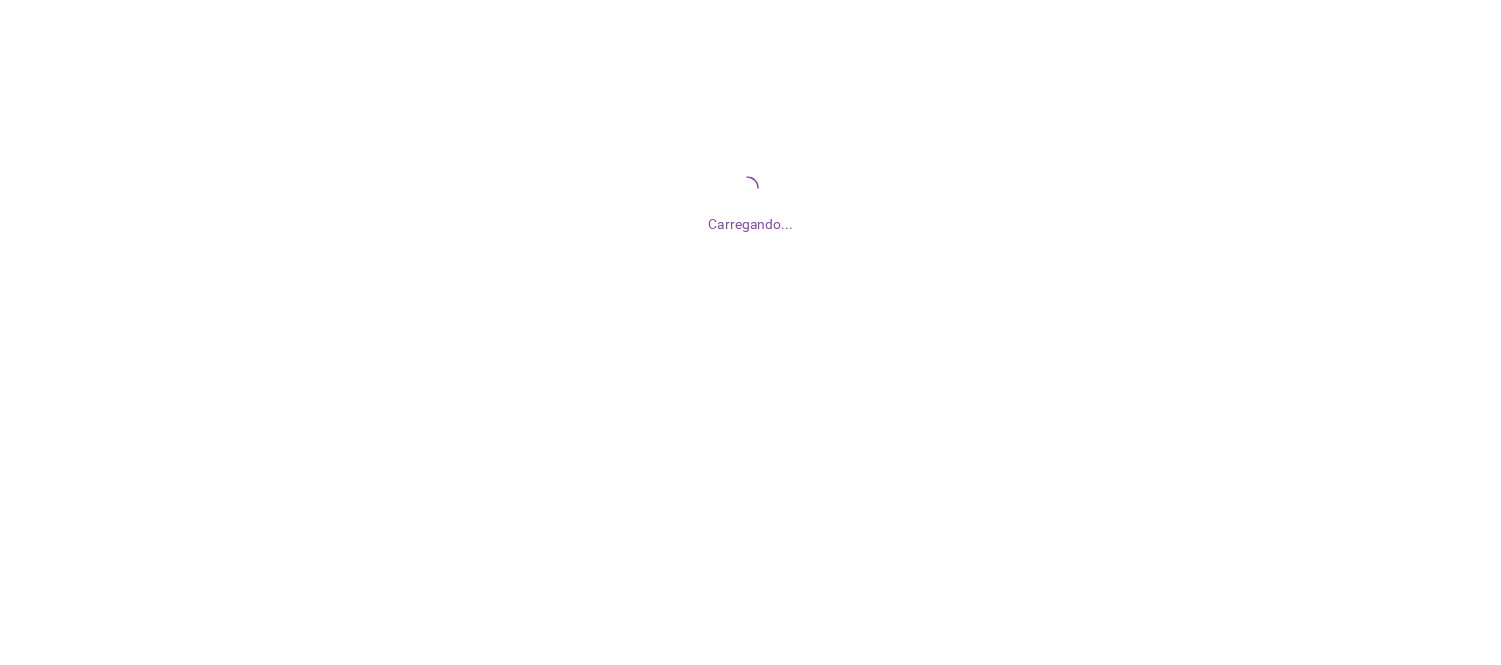 scroll, scrollTop: 0, scrollLeft: 0, axis: both 